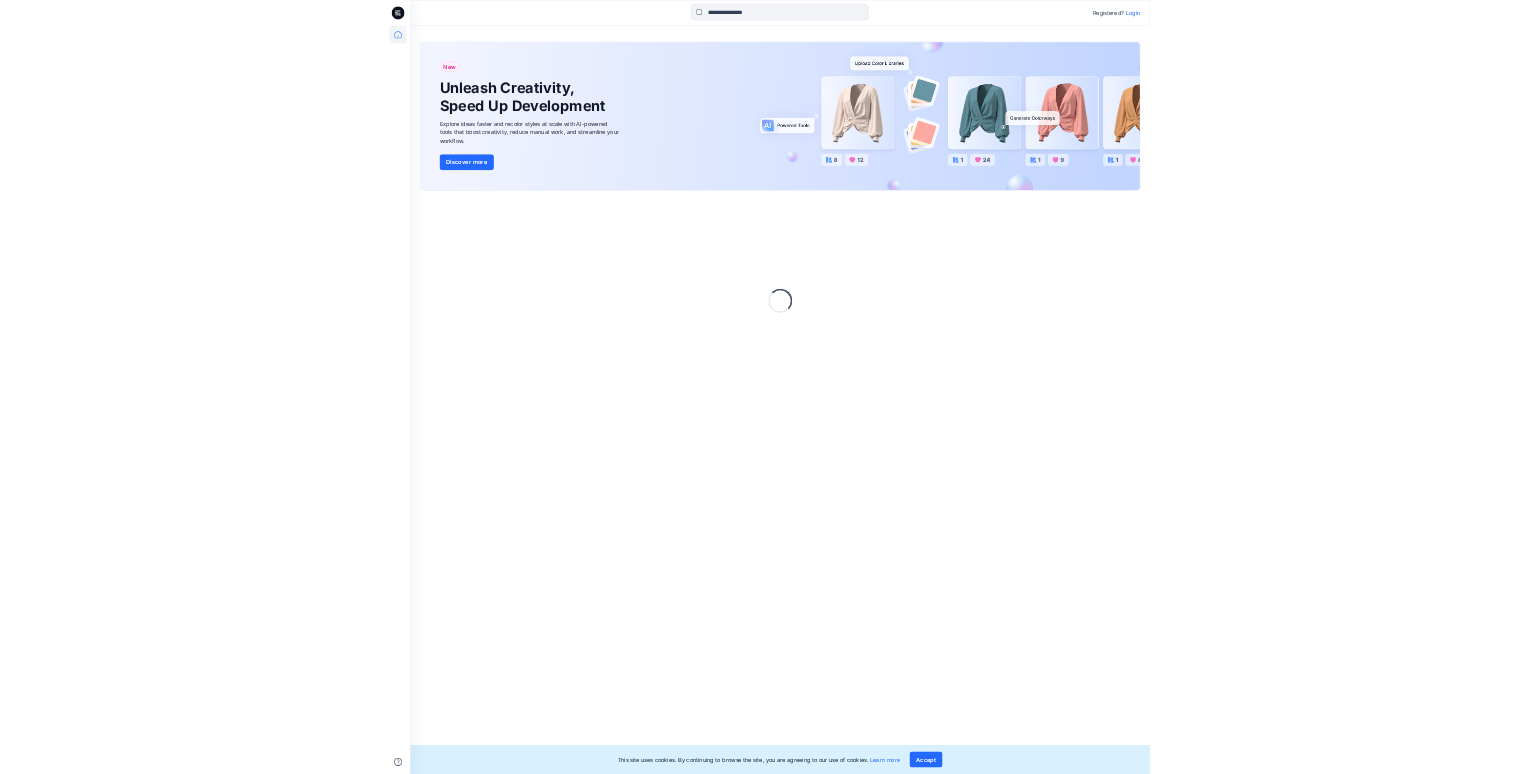 scroll, scrollTop: 0, scrollLeft: 0, axis: both 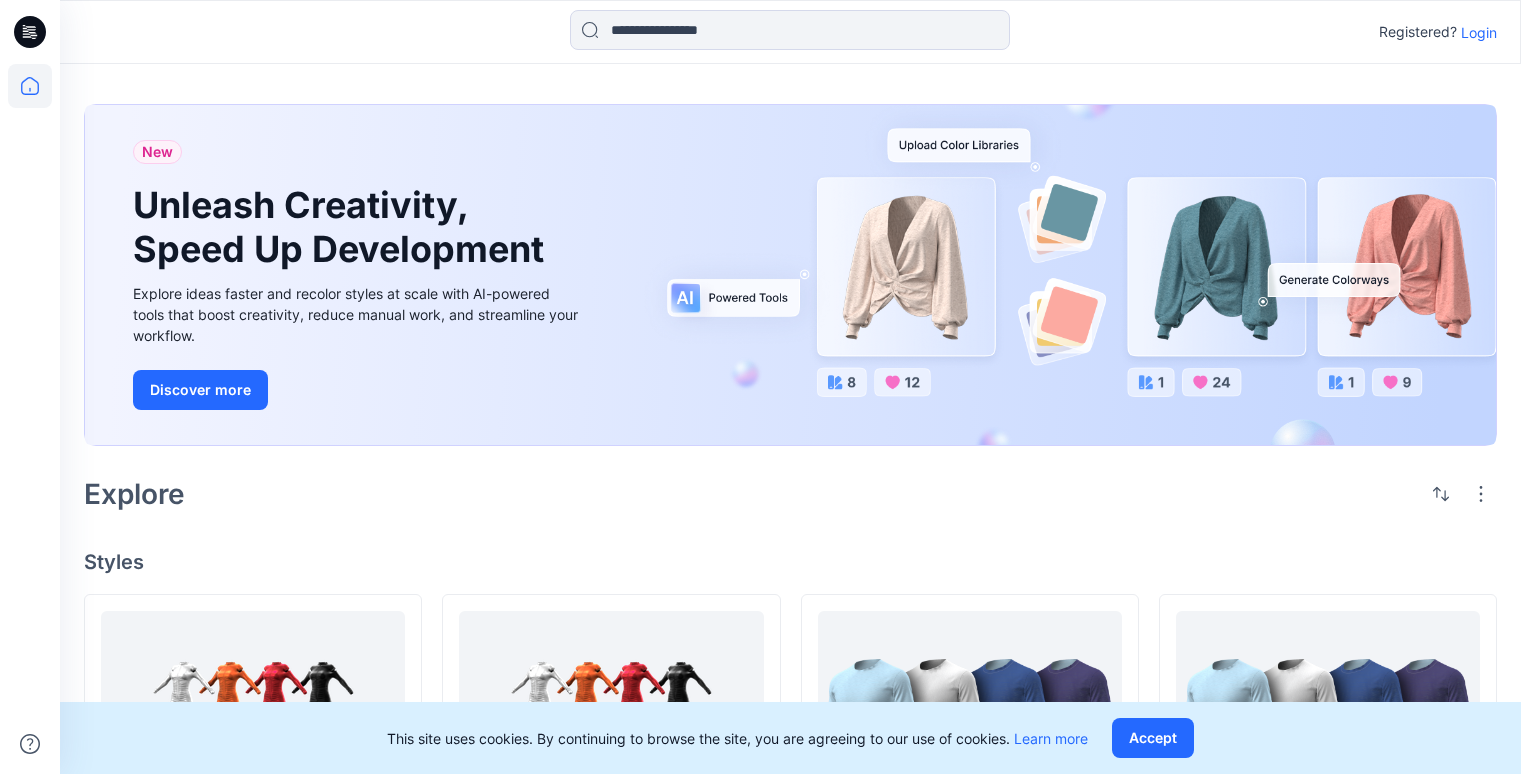 click on "Login" at bounding box center [1479, 32] 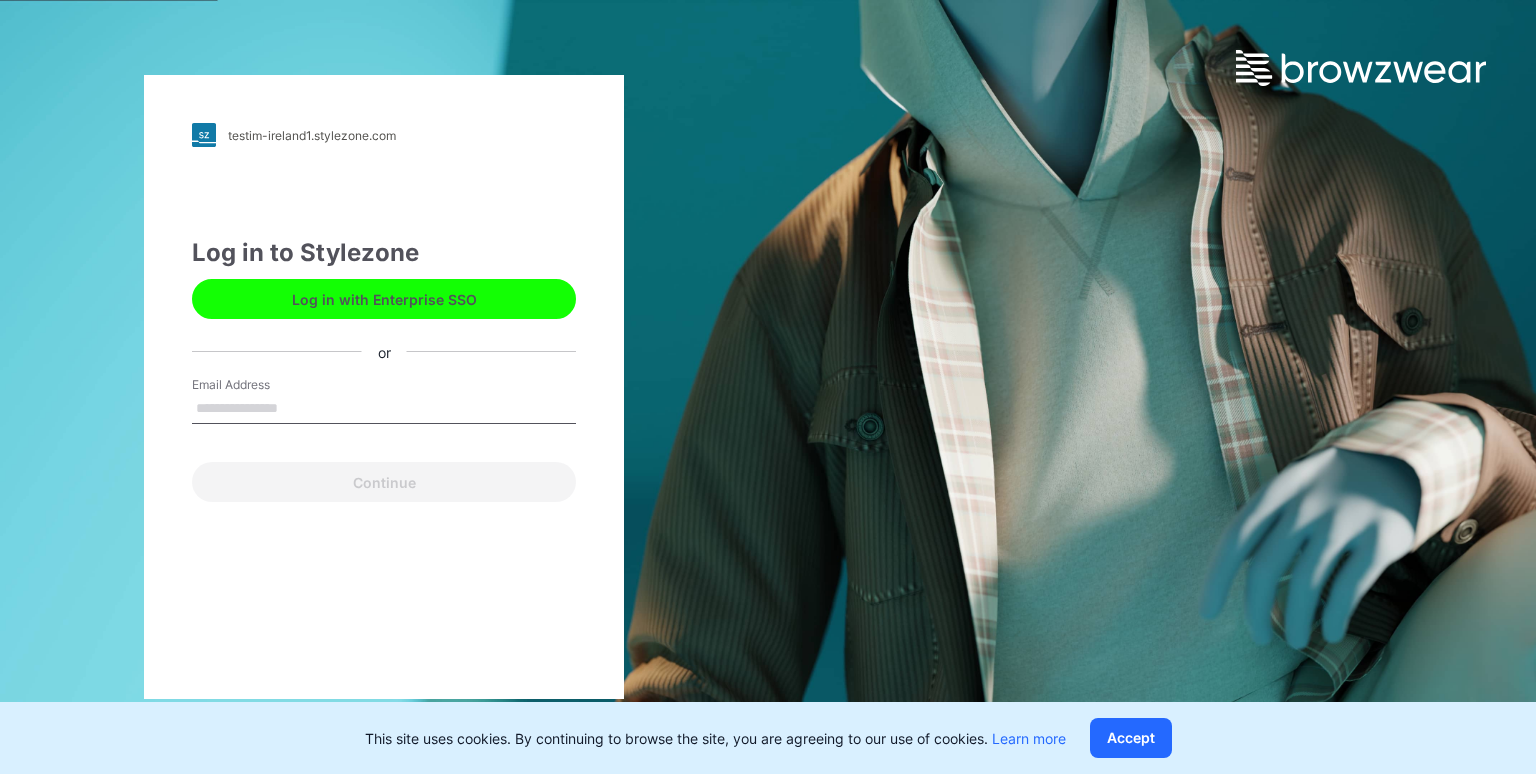 click on "Email Address" at bounding box center [384, 409] 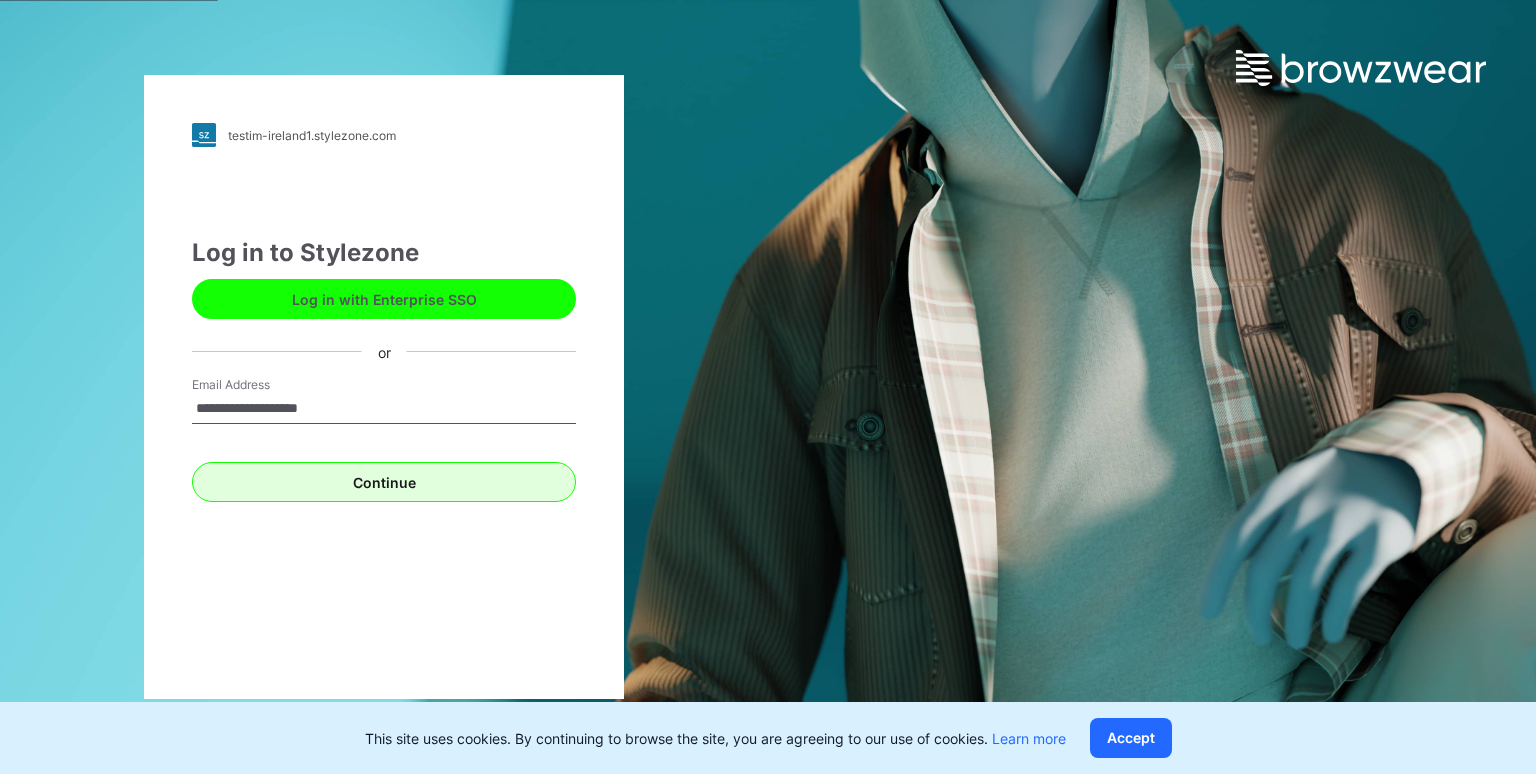 type on "**********" 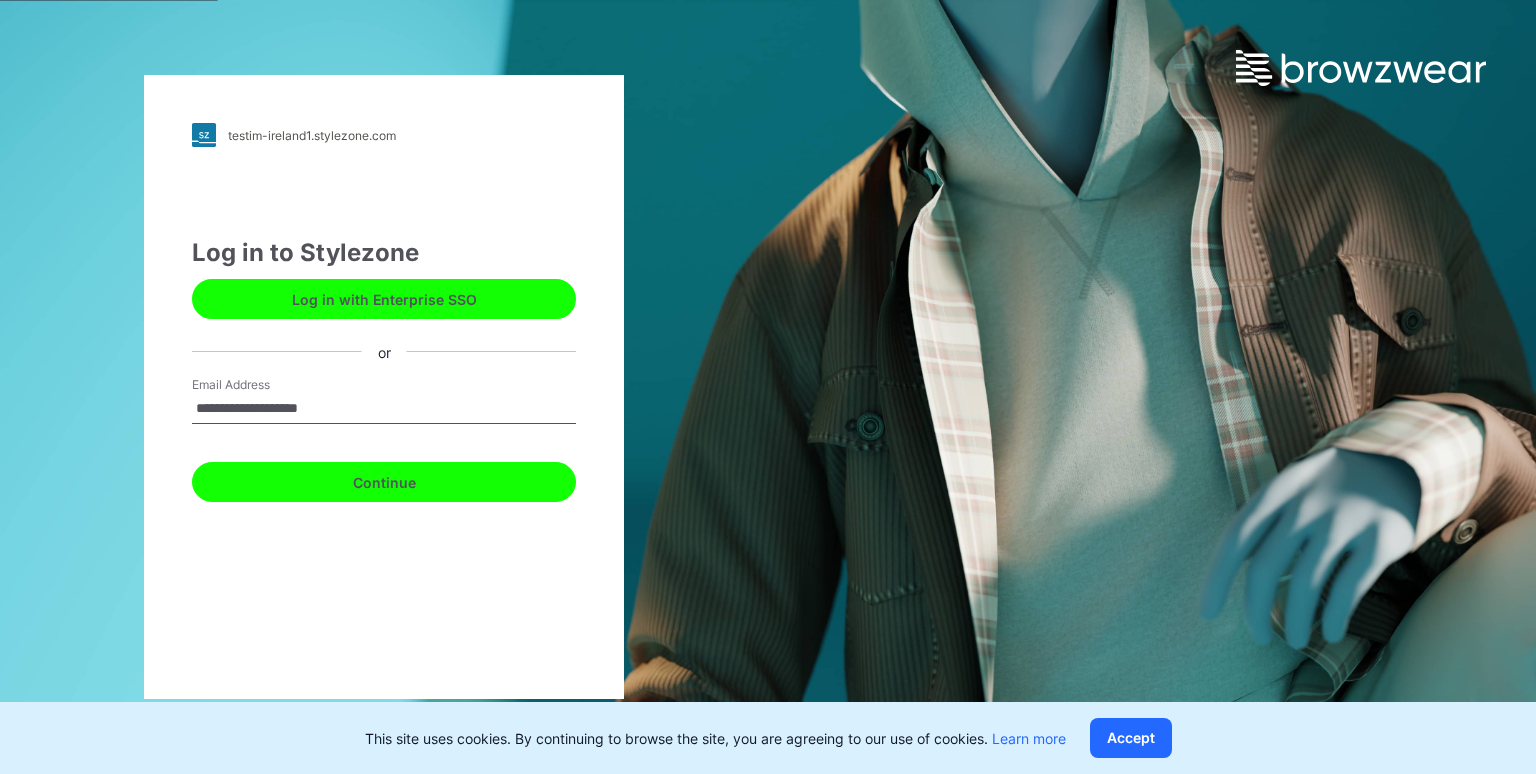 click on "Continue" at bounding box center [384, 482] 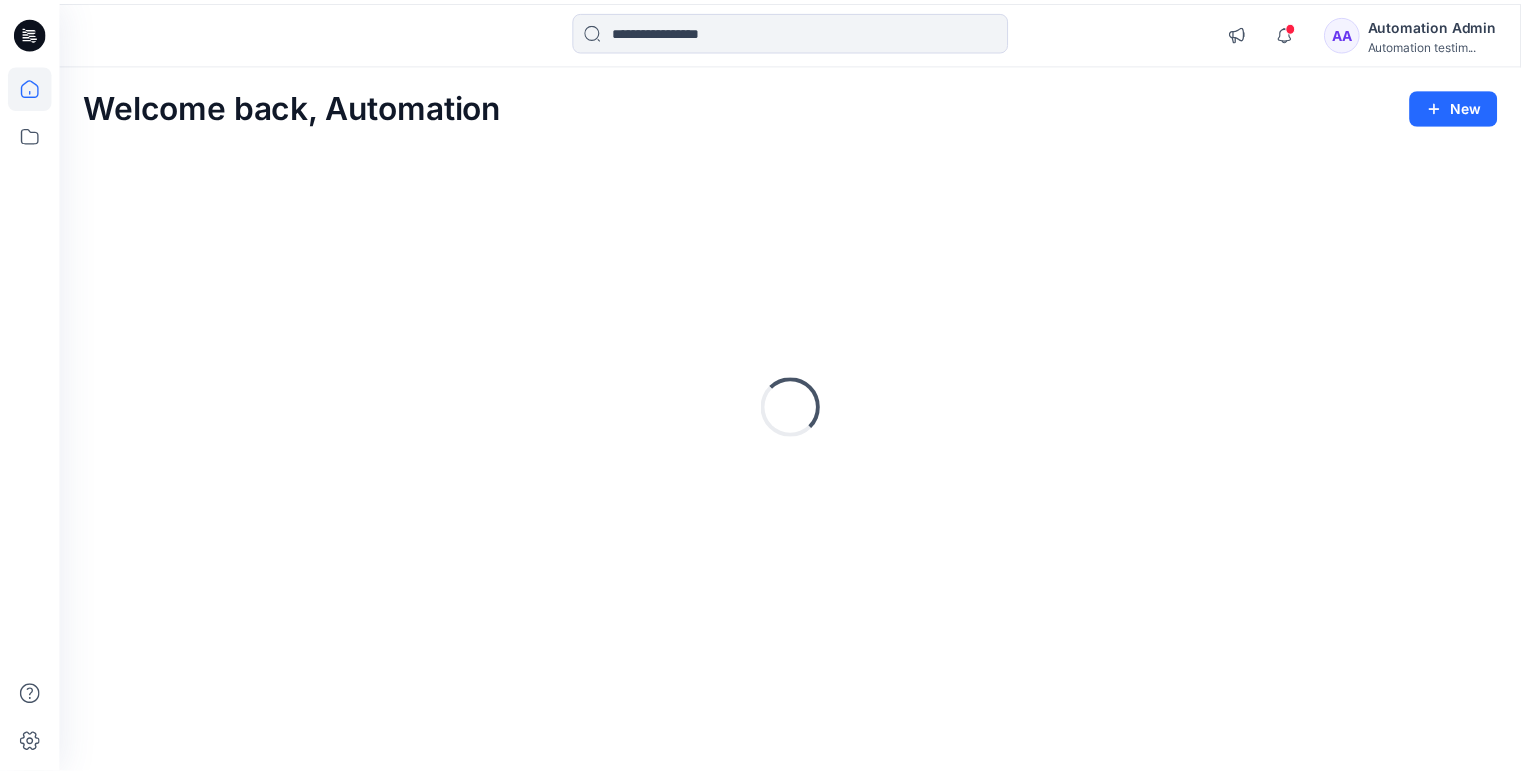 scroll, scrollTop: 0, scrollLeft: 0, axis: both 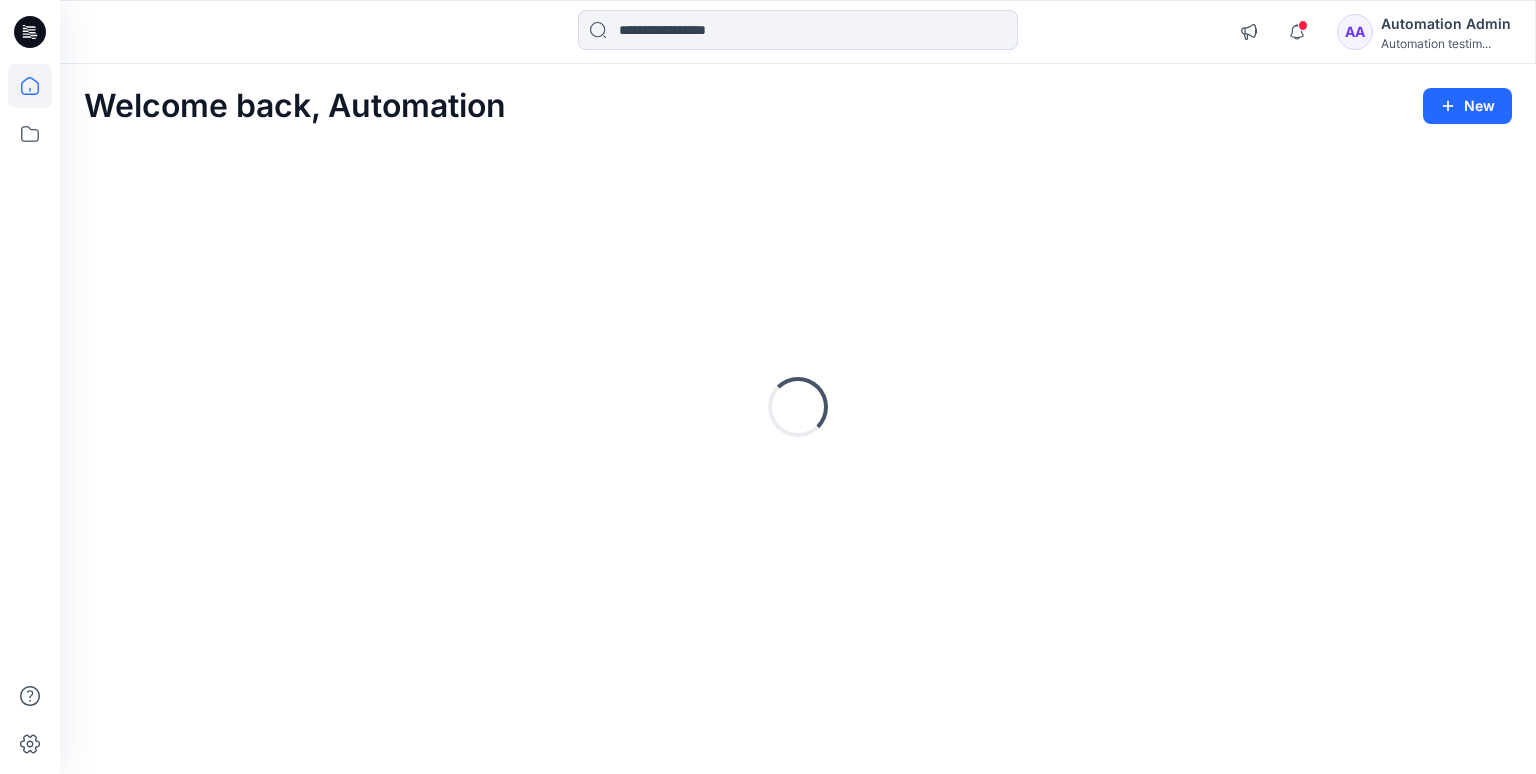 click 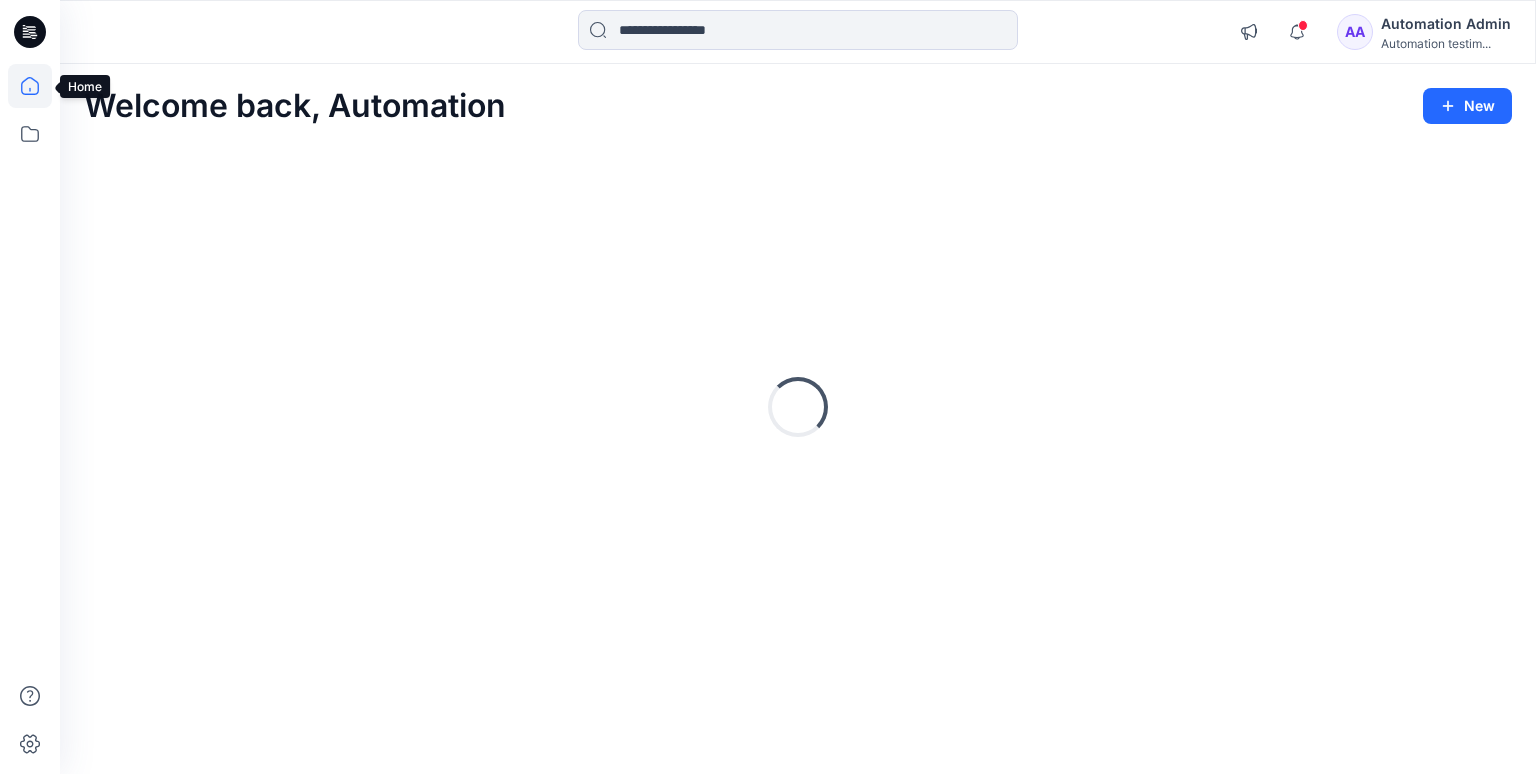 scroll, scrollTop: 0, scrollLeft: 0, axis: both 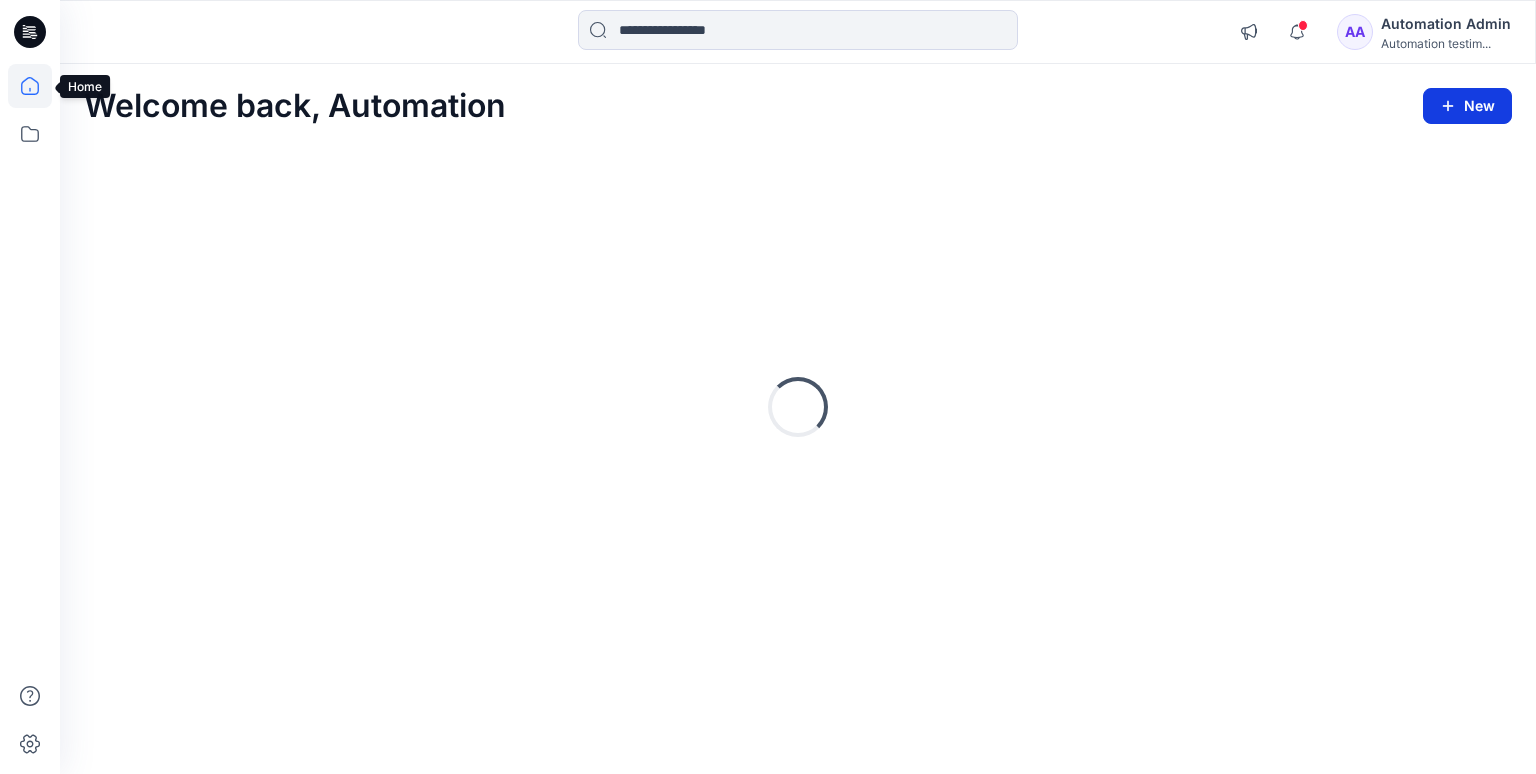 click 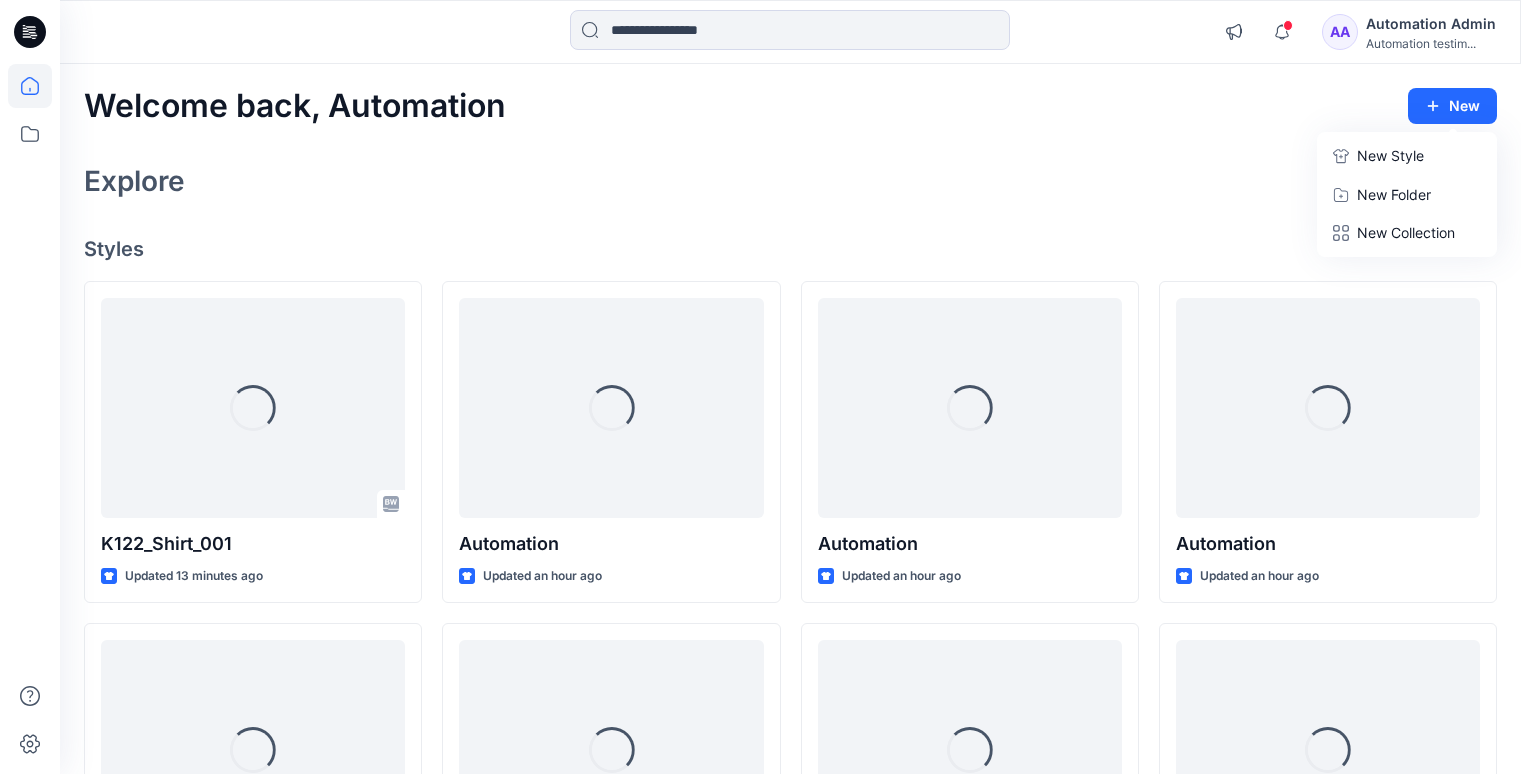 click on "New Style" at bounding box center [1390, 156] 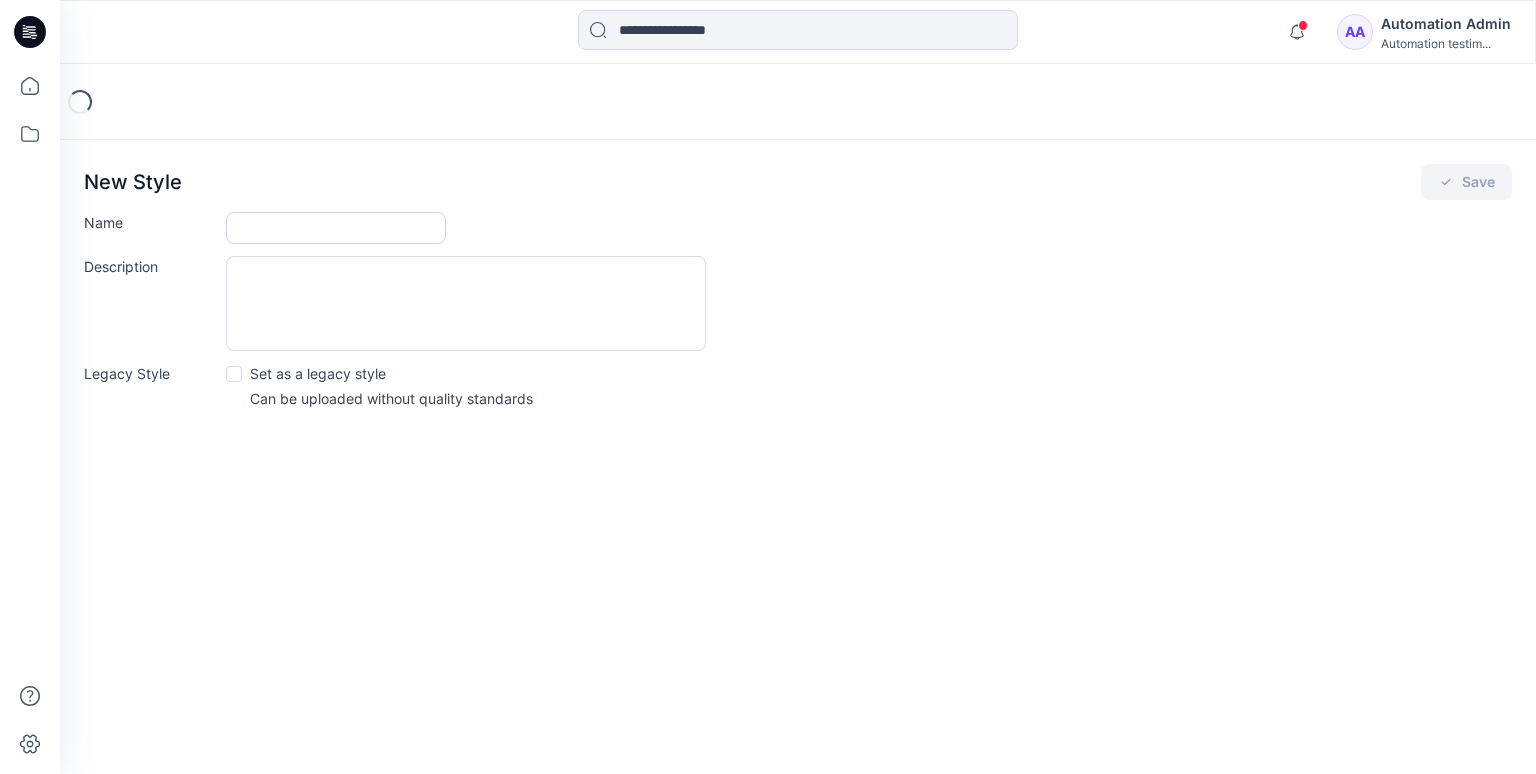 click on "Name" at bounding box center (336, 228) 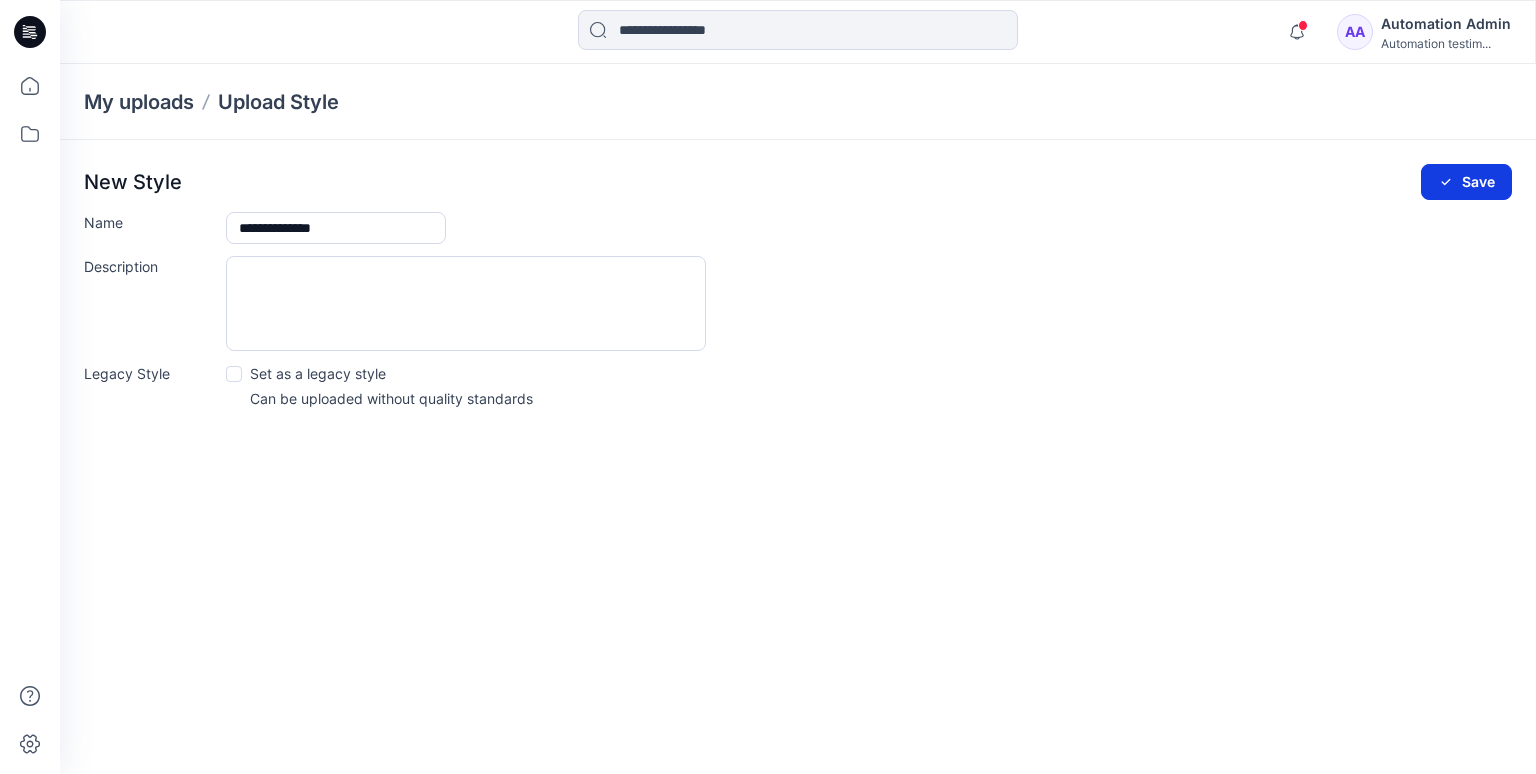 type on "**********" 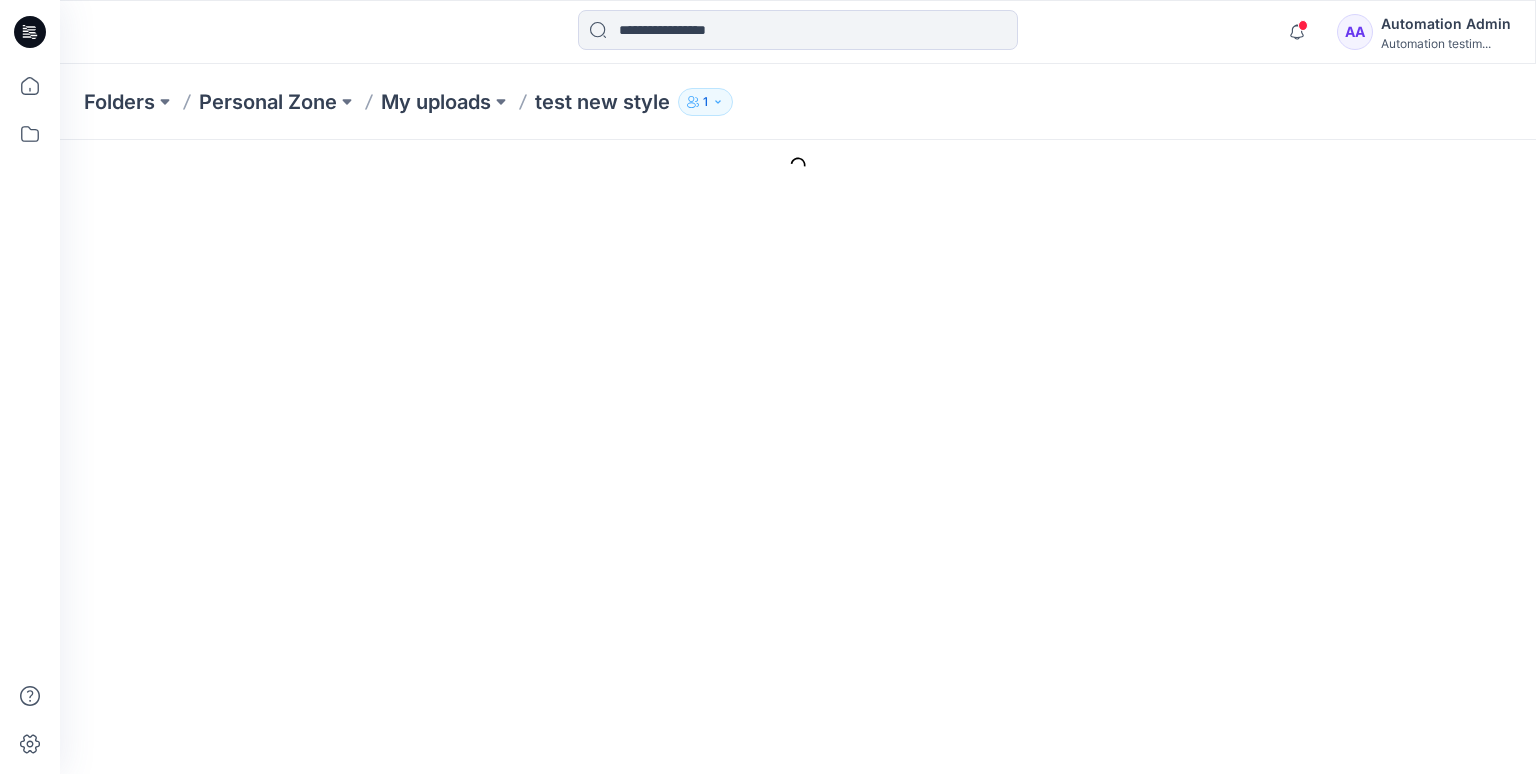 scroll, scrollTop: 0, scrollLeft: 0, axis: both 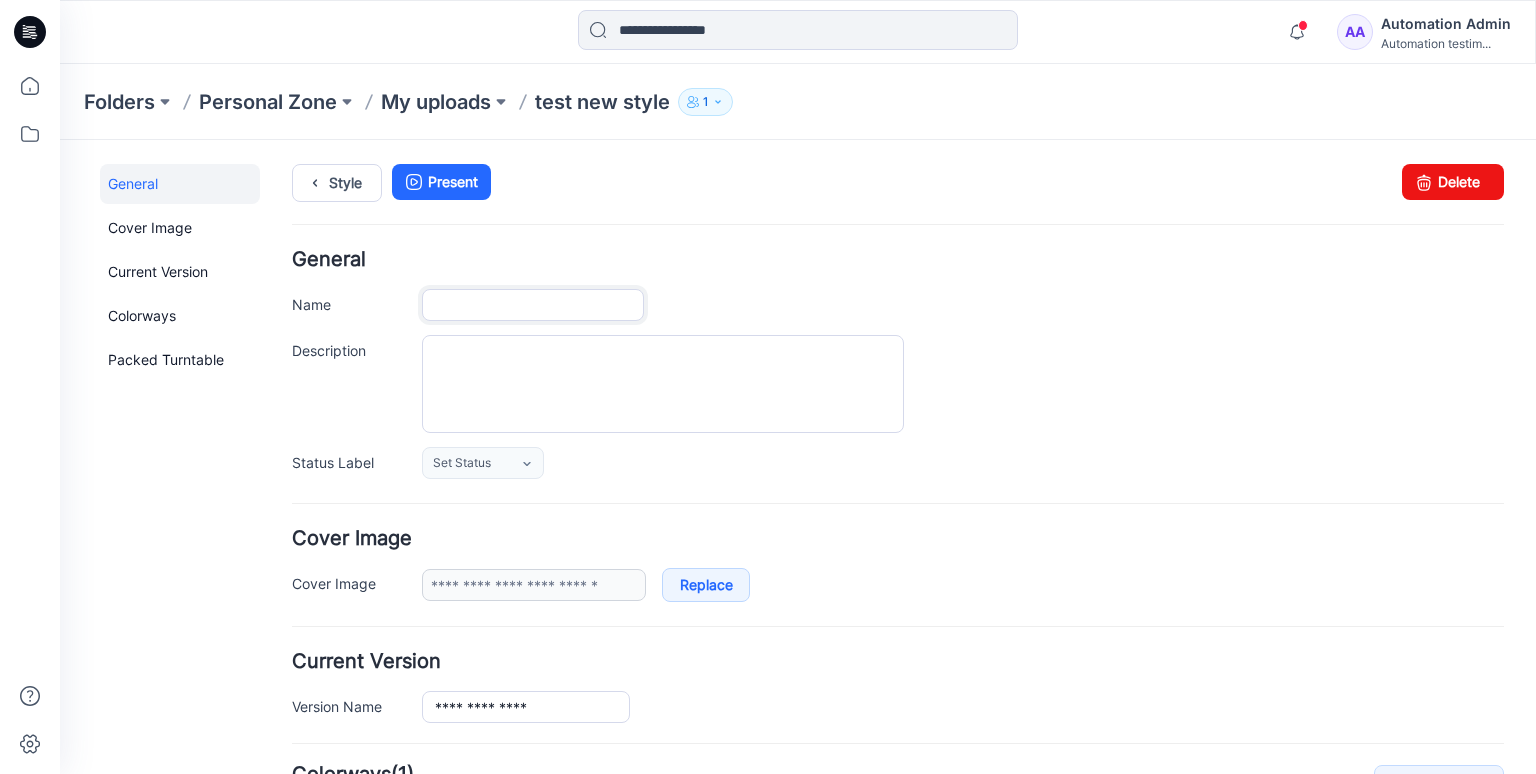 click on "Name" at bounding box center (533, 305) 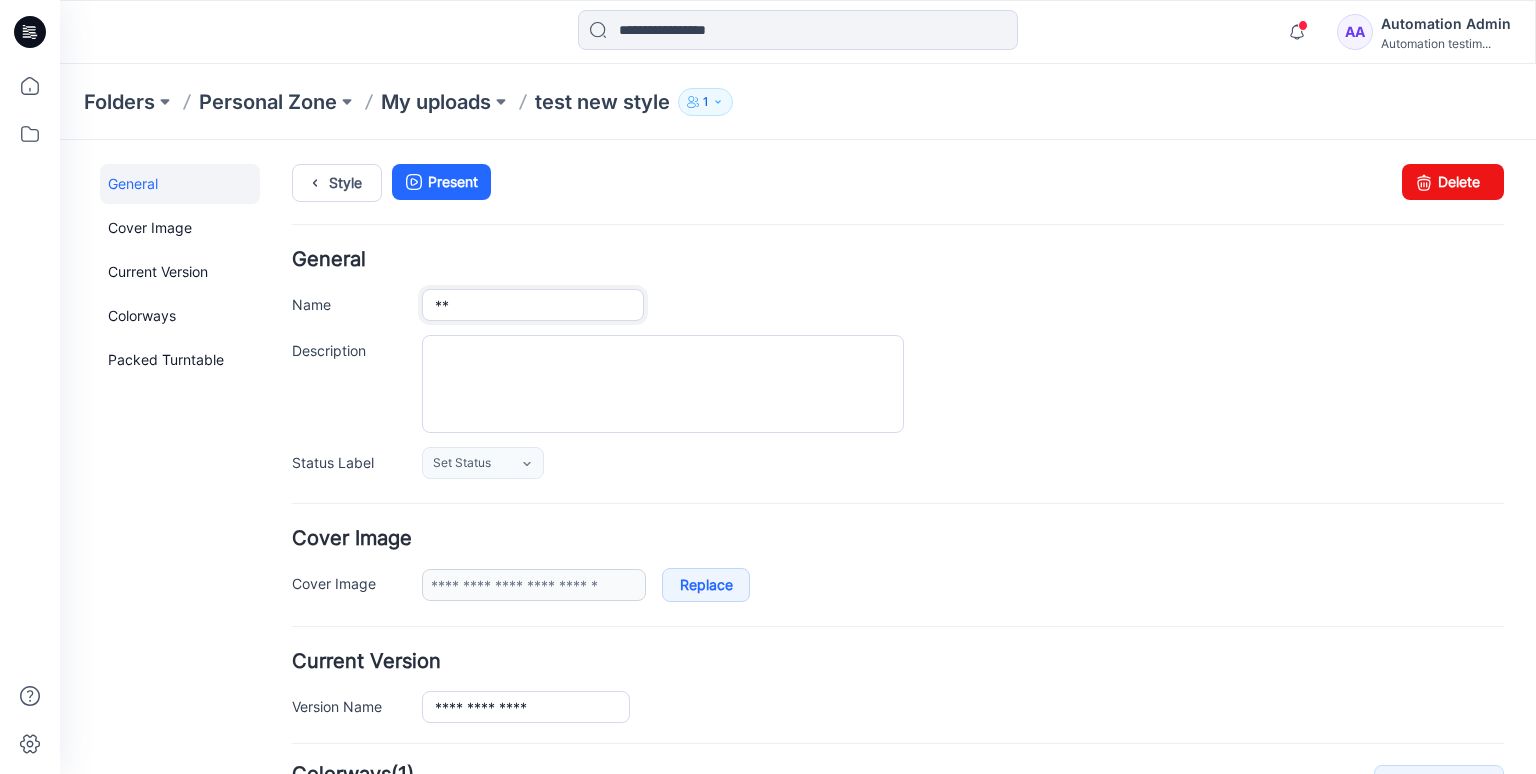 type on "*" 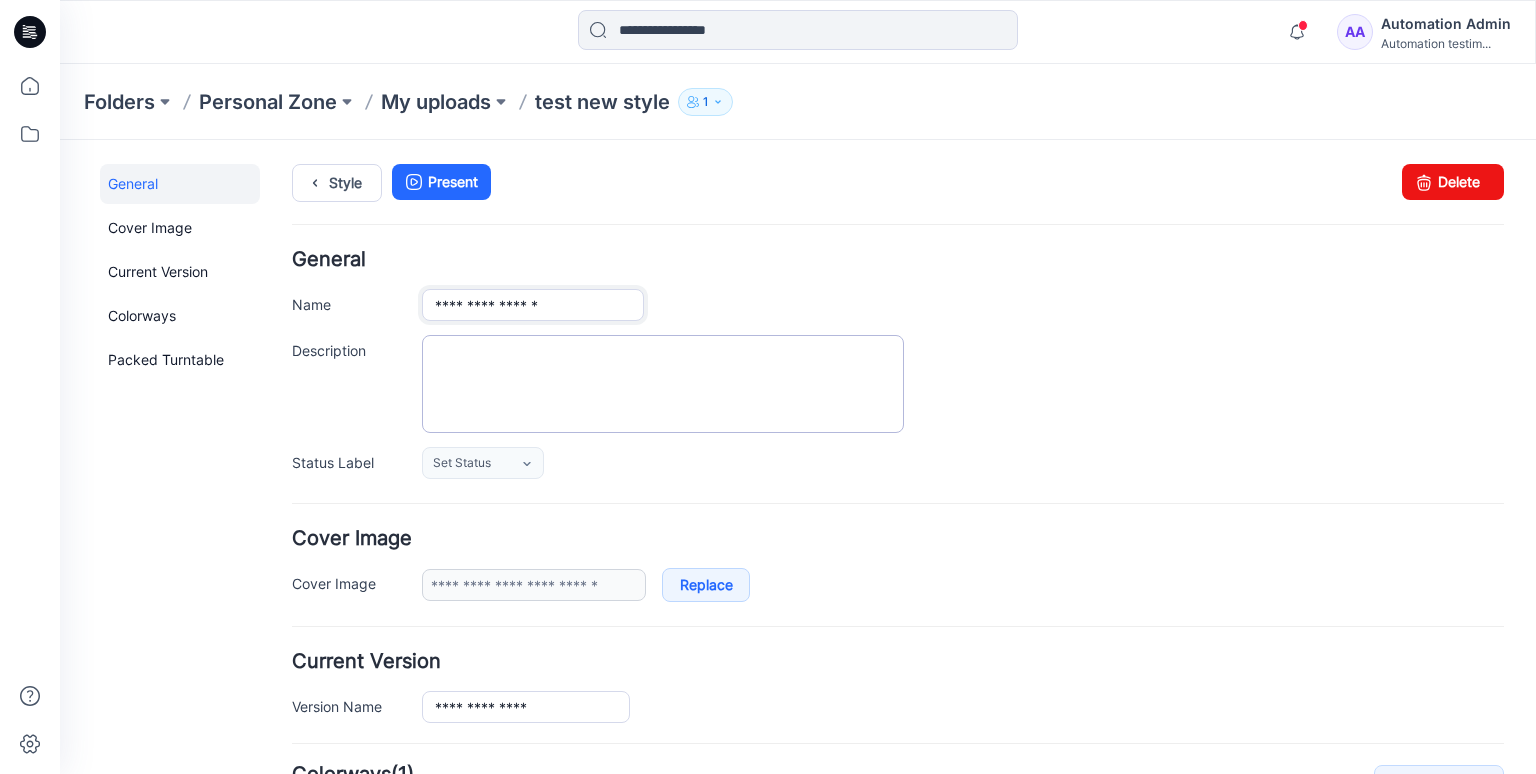 type on "**********" 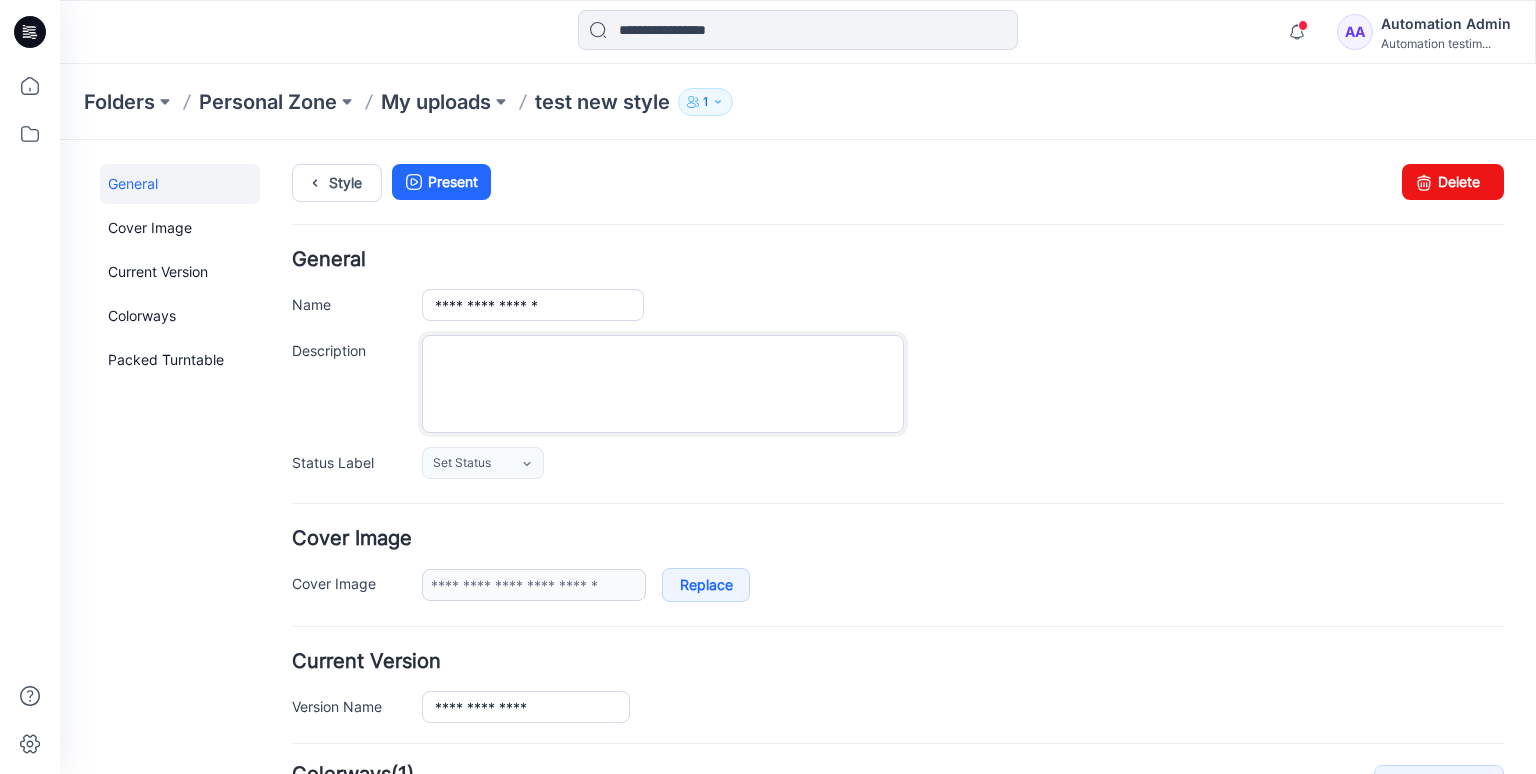 click on "Description" at bounding box center [663, 384] 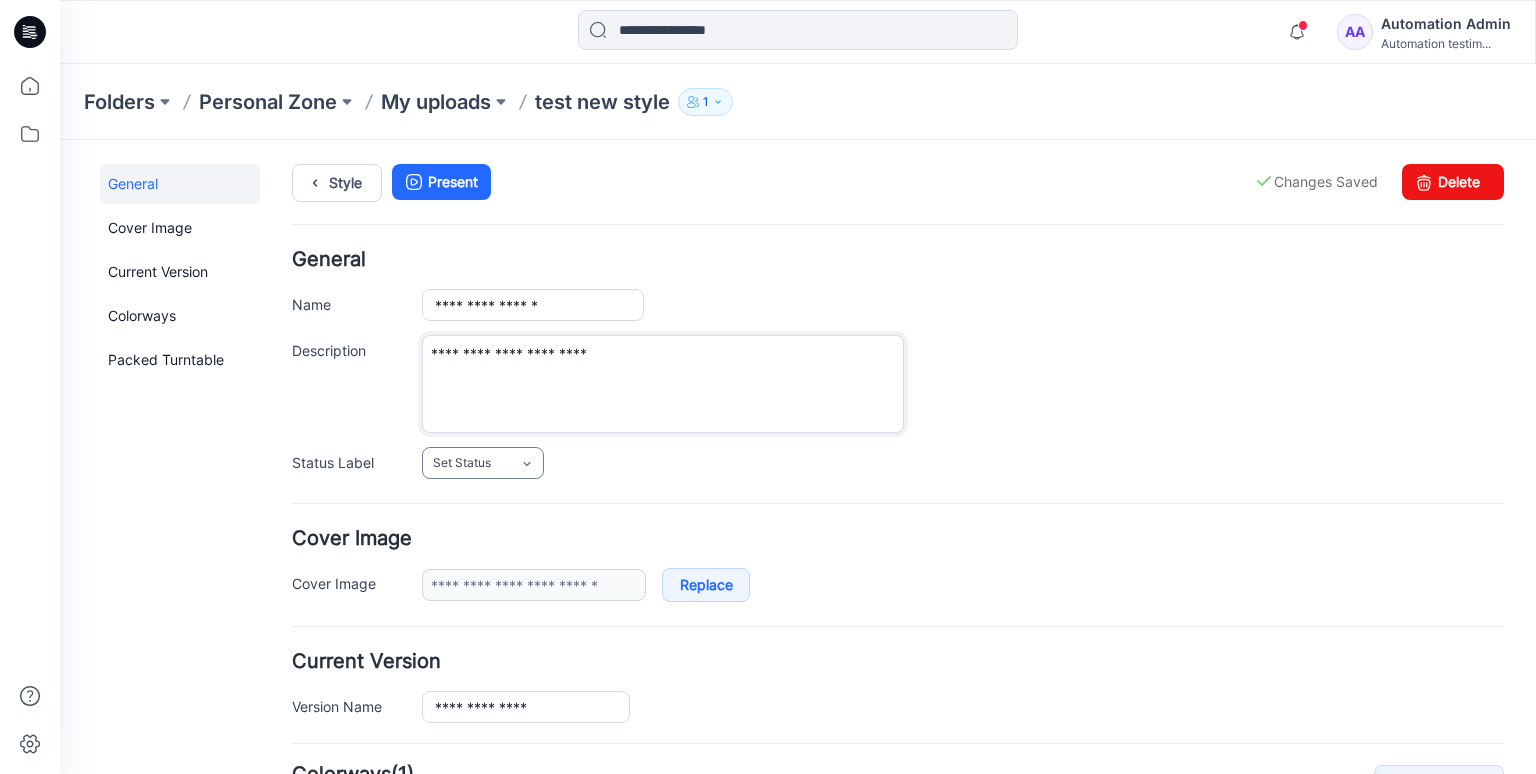type on "**********" 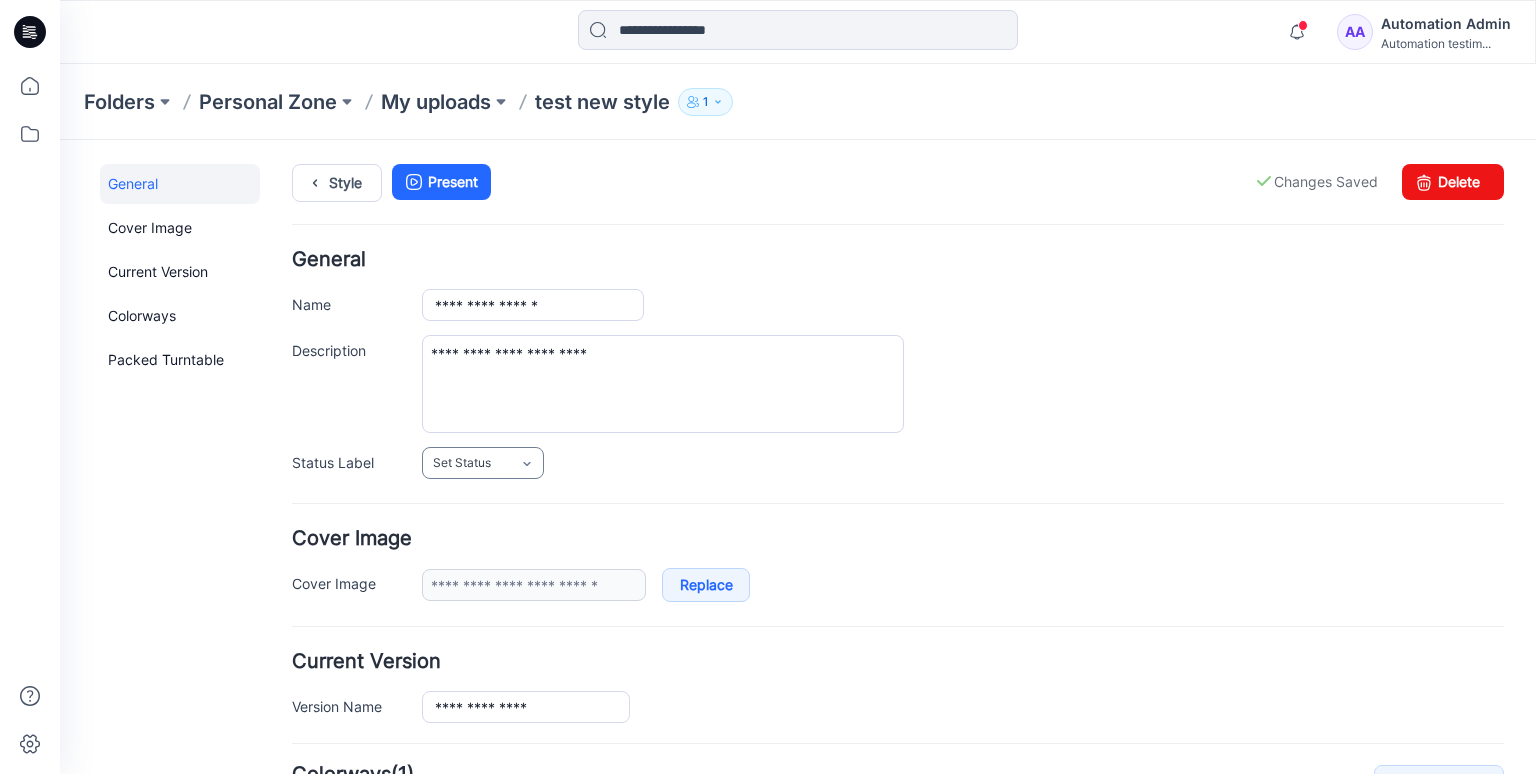 click 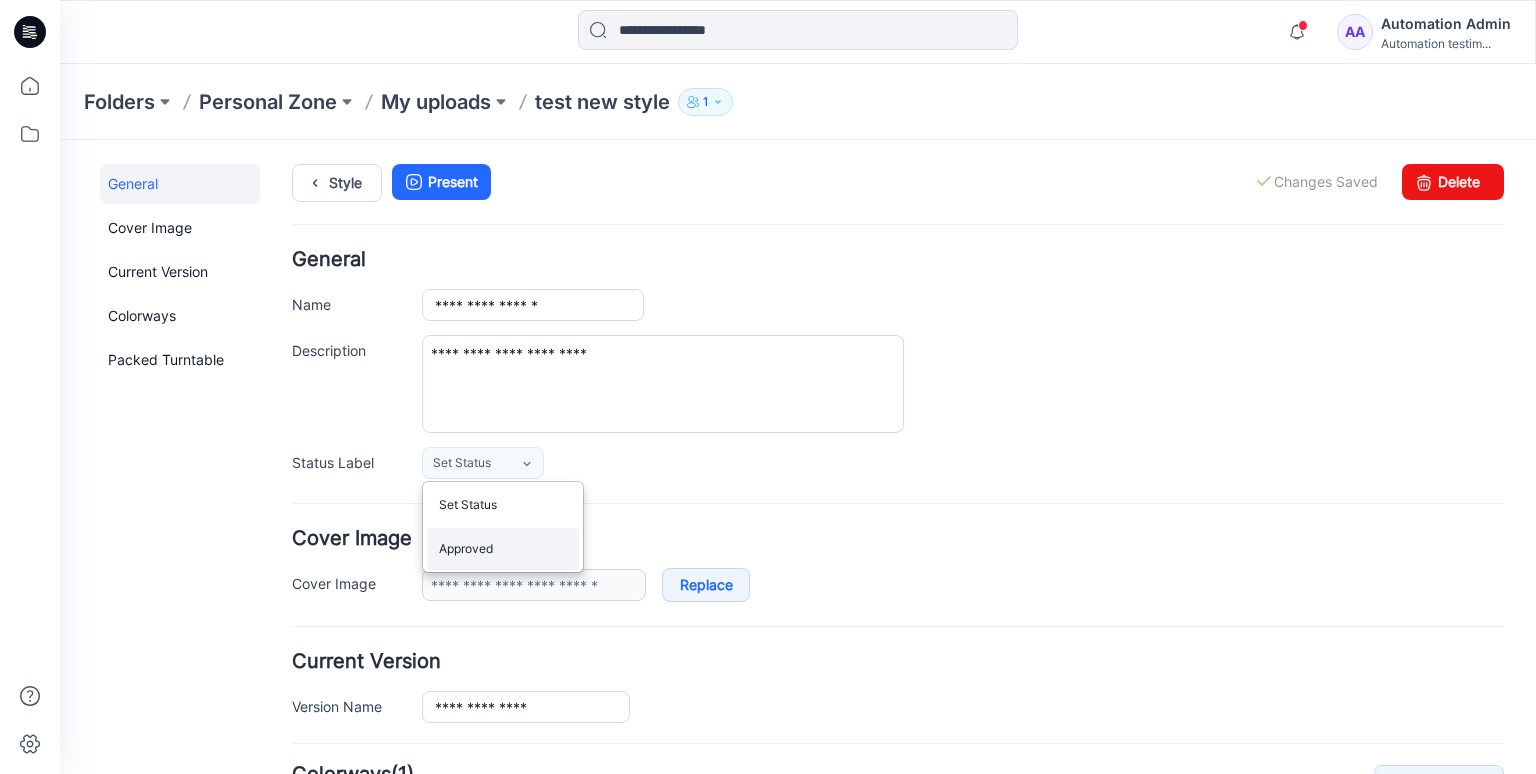 click on "Approved" at bounding box center (503, 549) 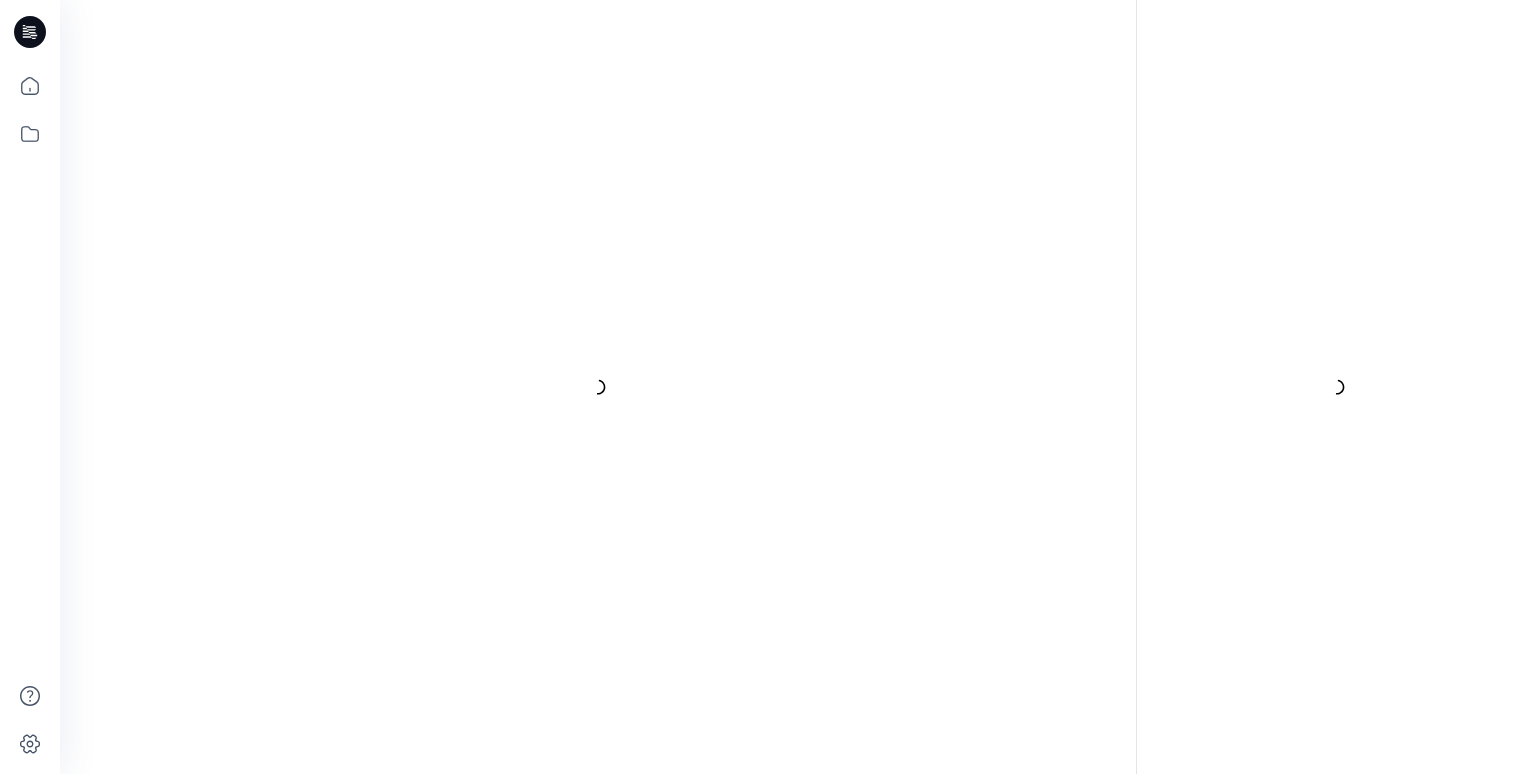 scroll, scrollTop: 0, scrollLeft: 0, axis: both 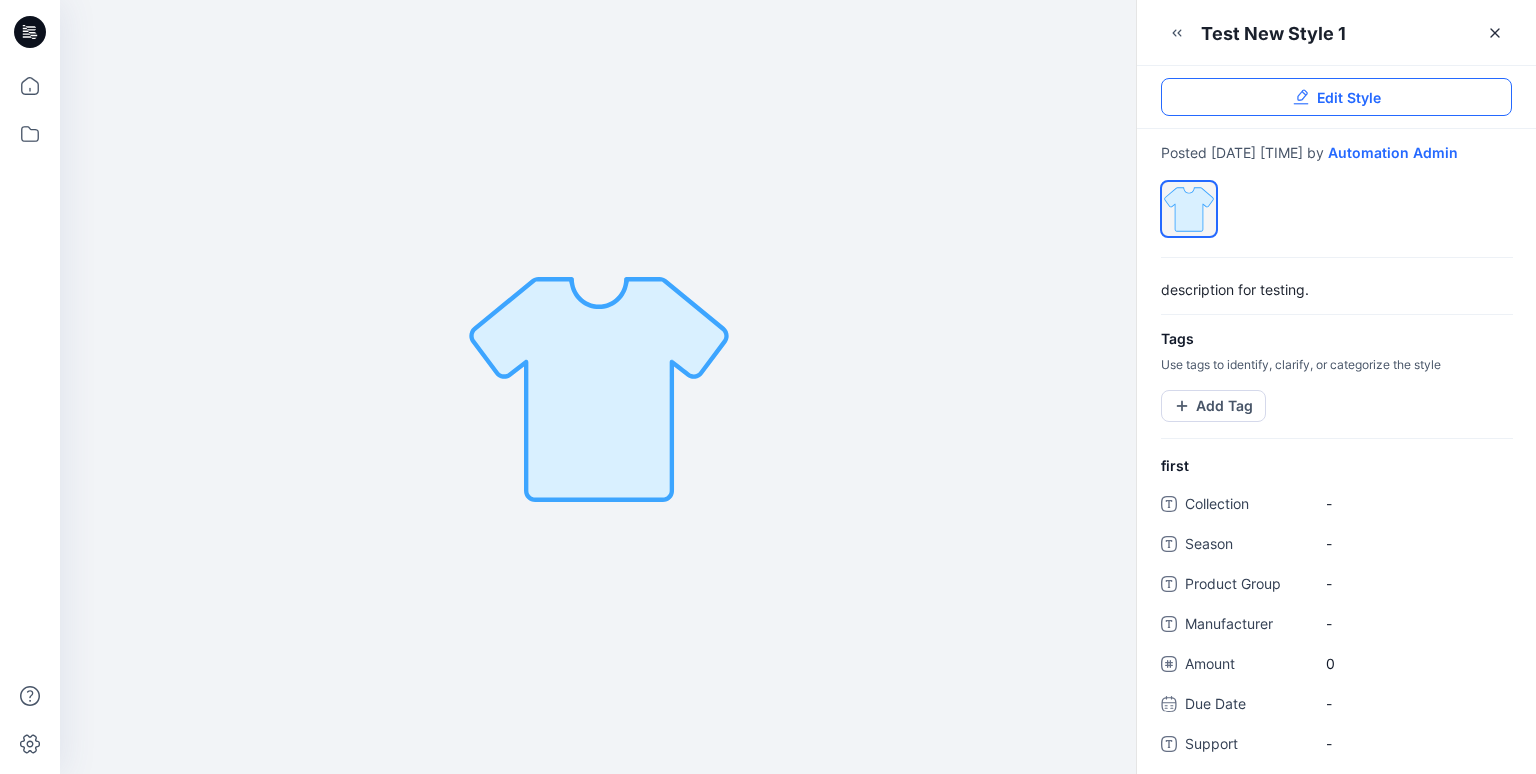 click on "Edit Style" at bounding box center [1349, 97] 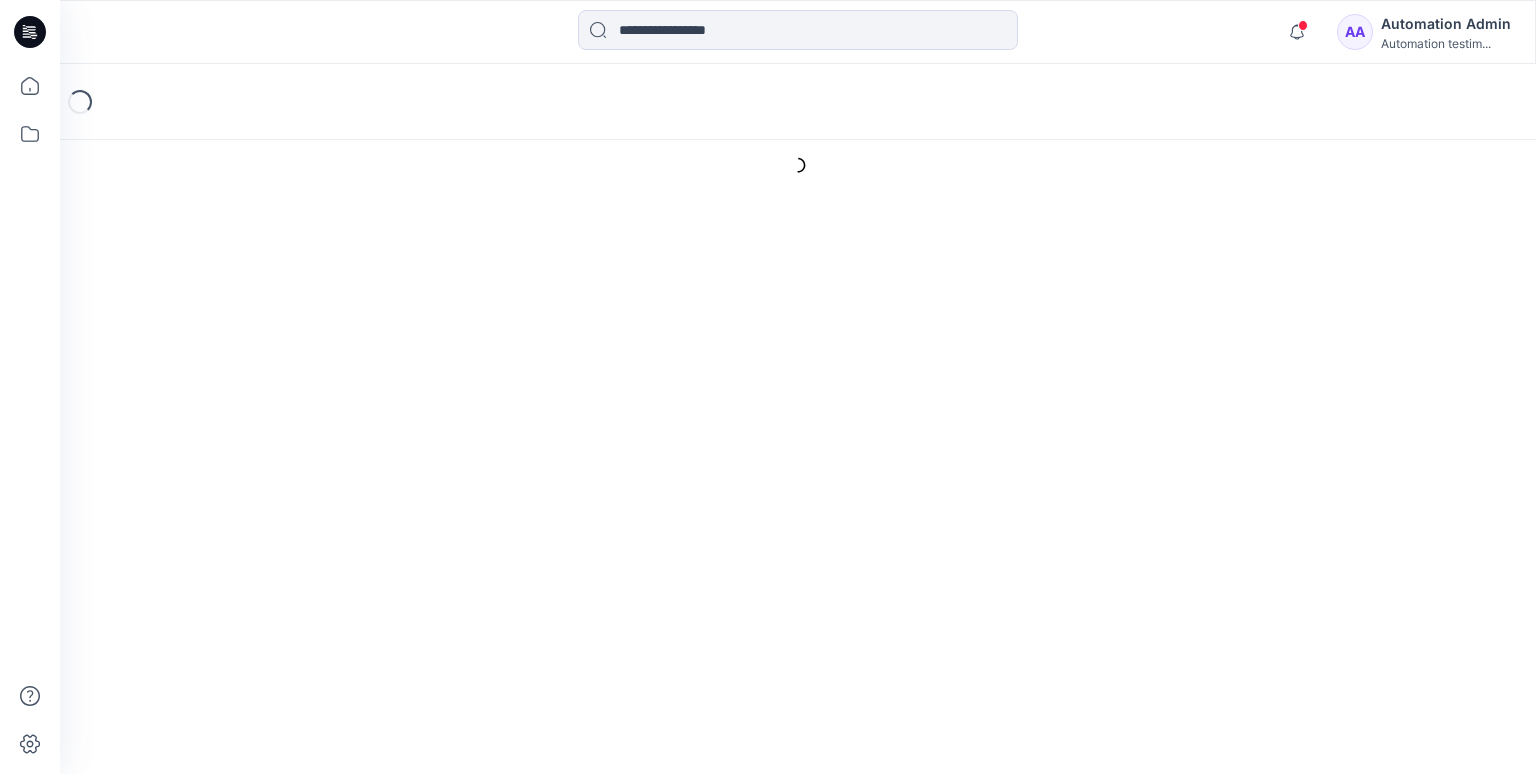 scroll, scrollTop: 0, scrollLeft: 0, axis: both 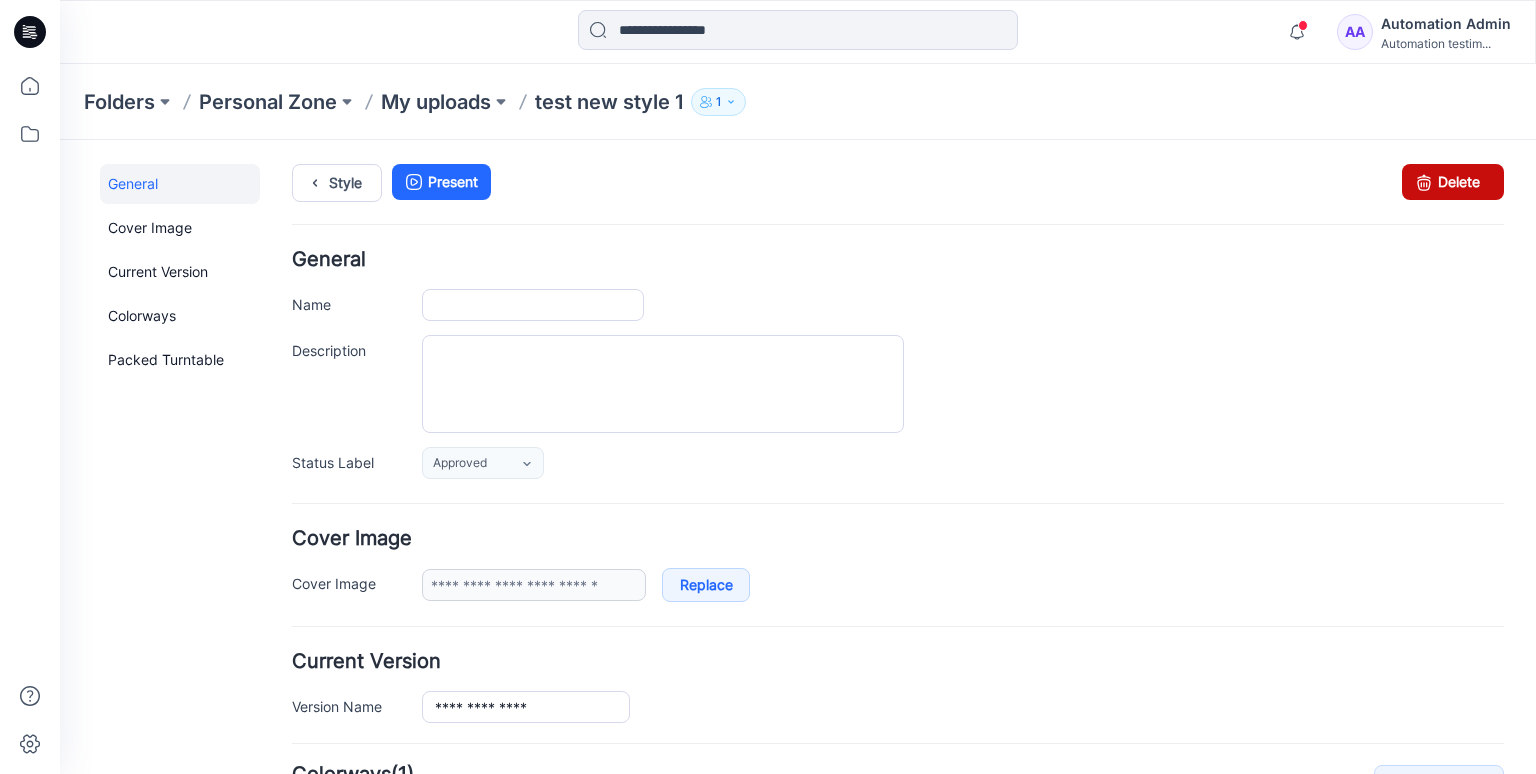 click on "Delete" at bounding box center (1453, 182) 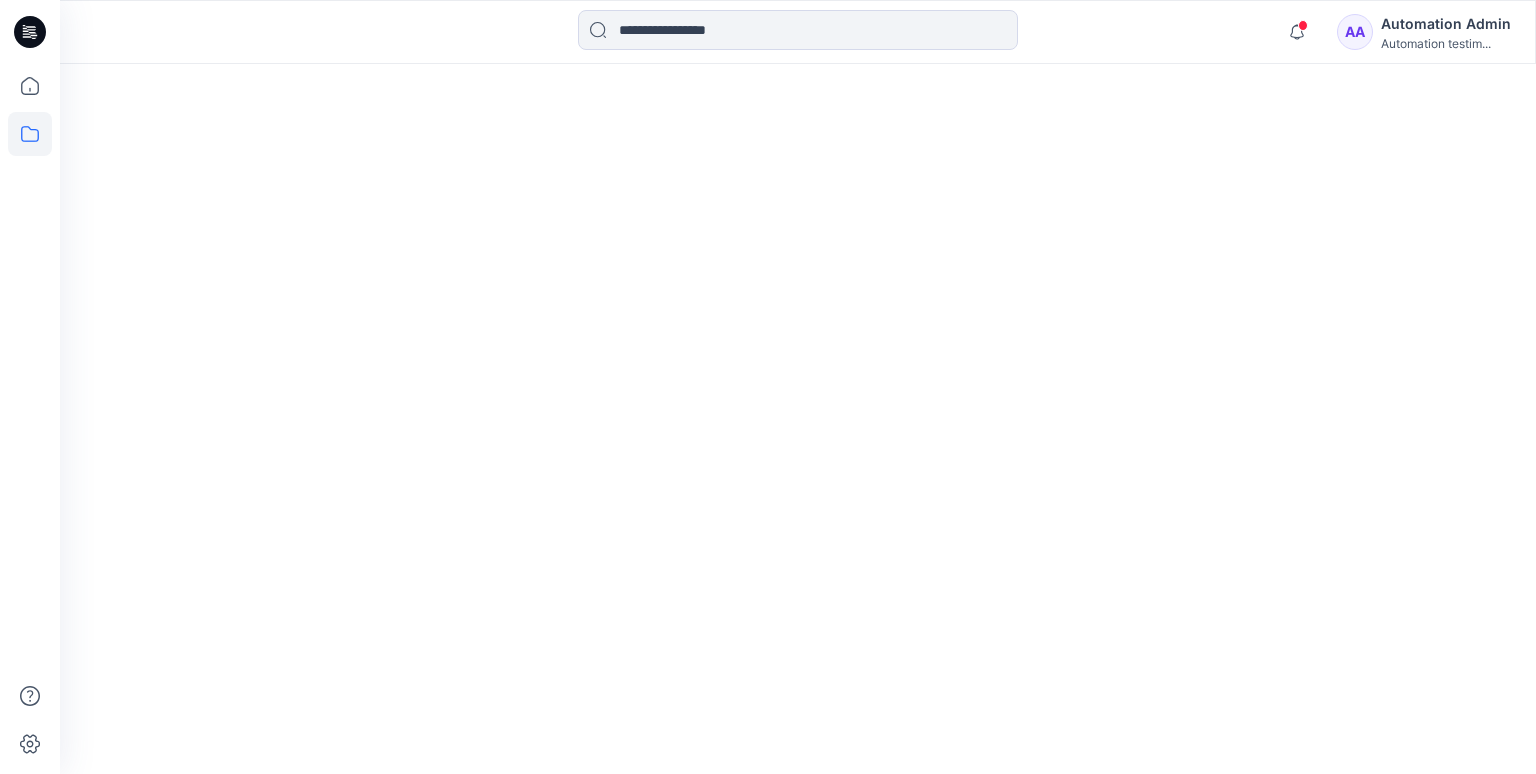 scroll, scrollTop: 0, scrollLeft: 0, axis: both 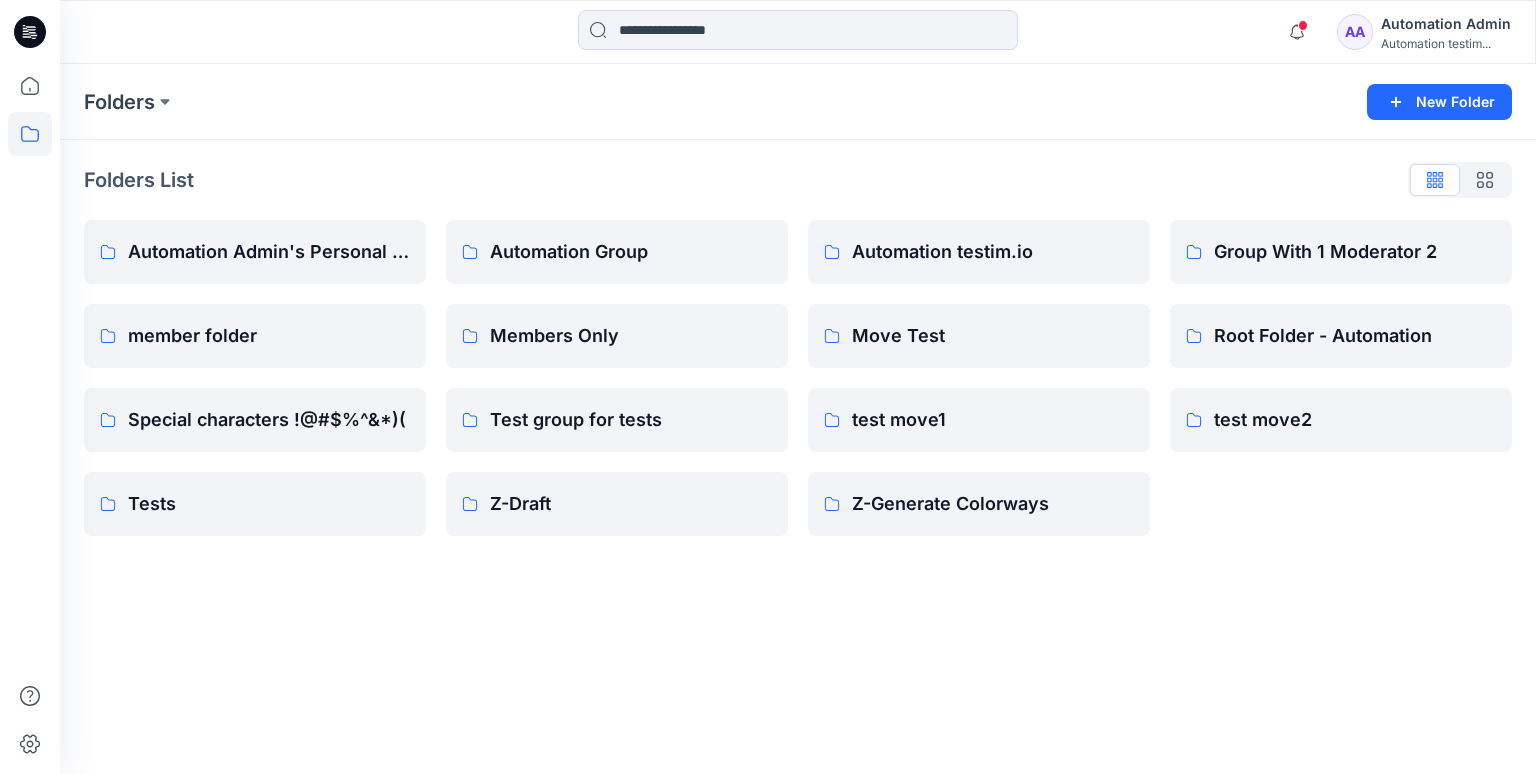 click on "AA Automation Admin Automation testim..." at bounding box center (1424, 32) 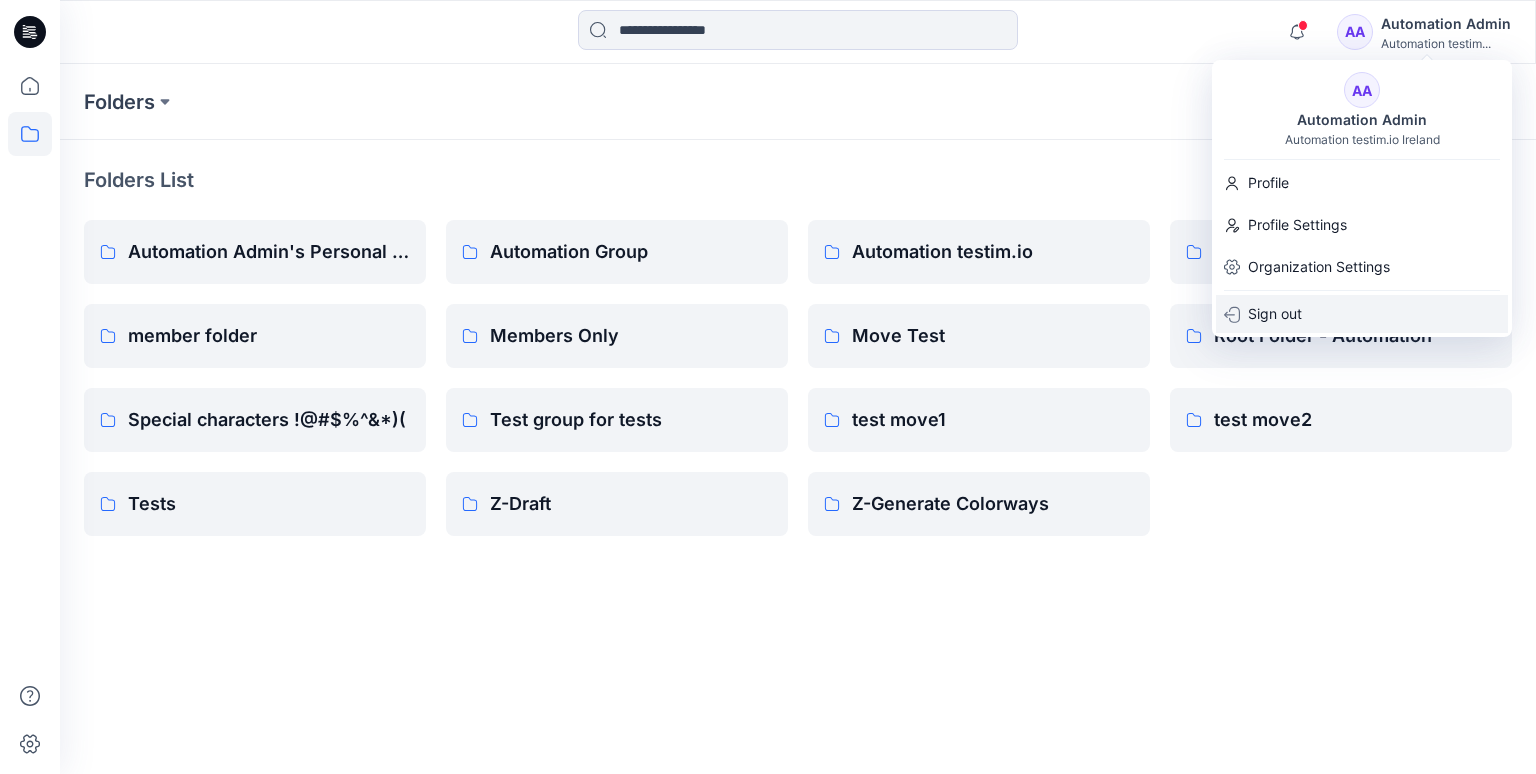 click on "Sign out" at bounding box center [1362, 314] 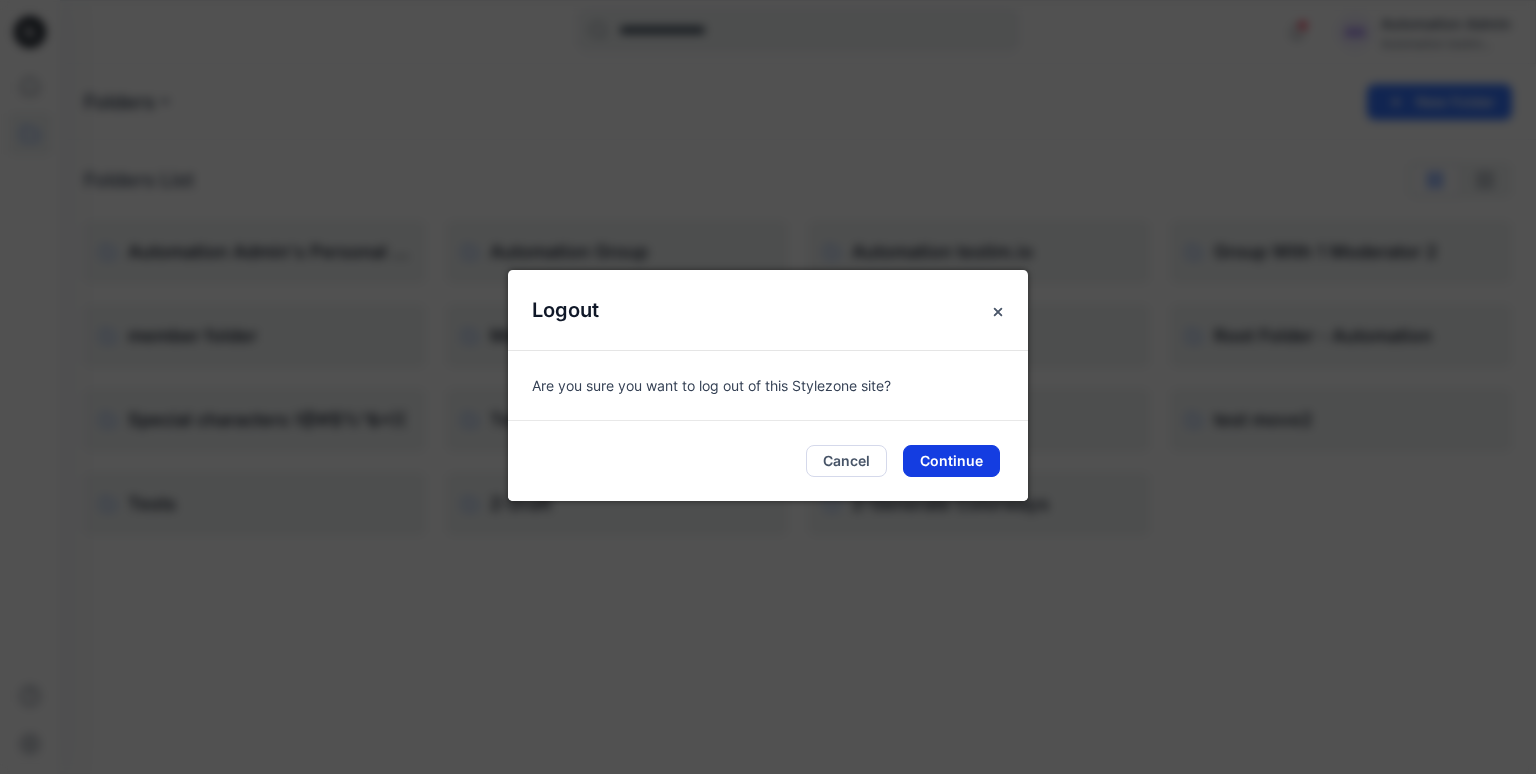 click on "Continue" at bounding box center (951, 461) 